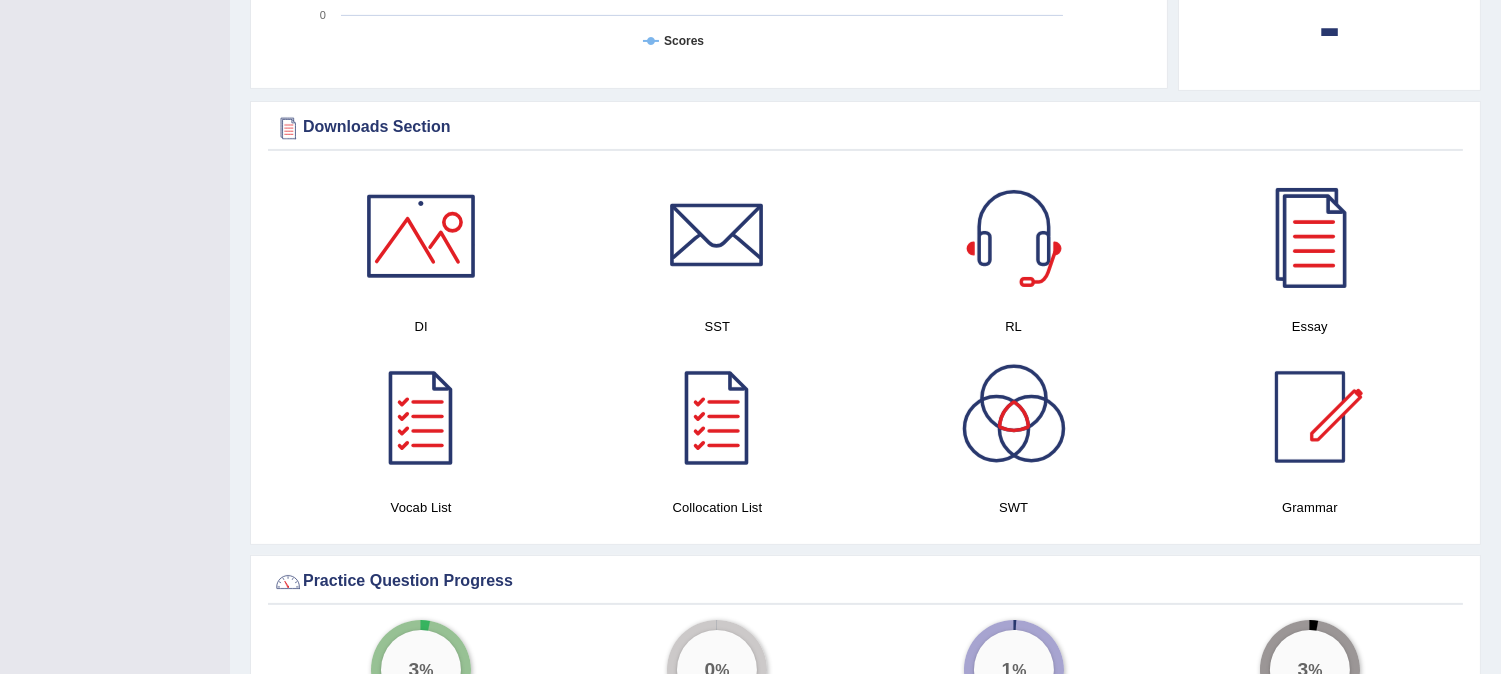 scroll, scrollTop: 0, scrollLeft: 0, axis: both 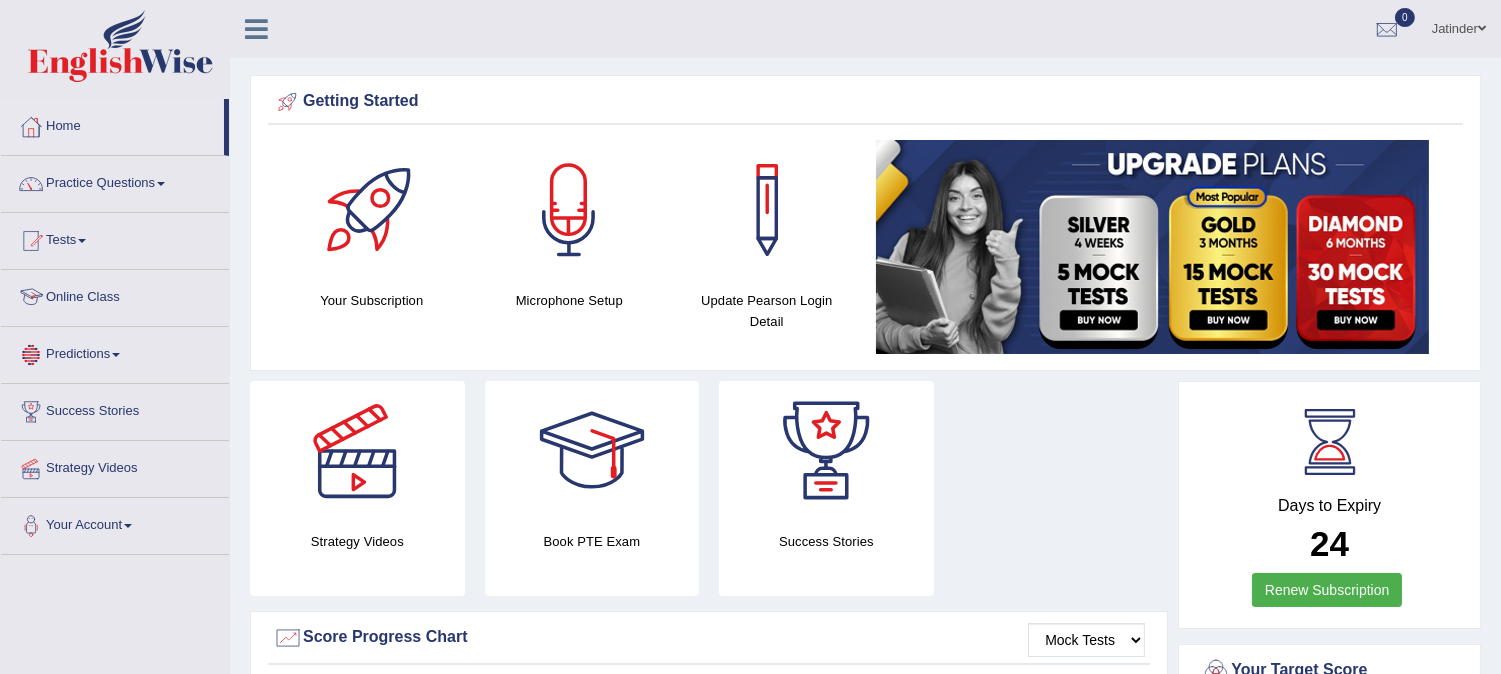 click on "Online Class" at bounding box center [115, 295] 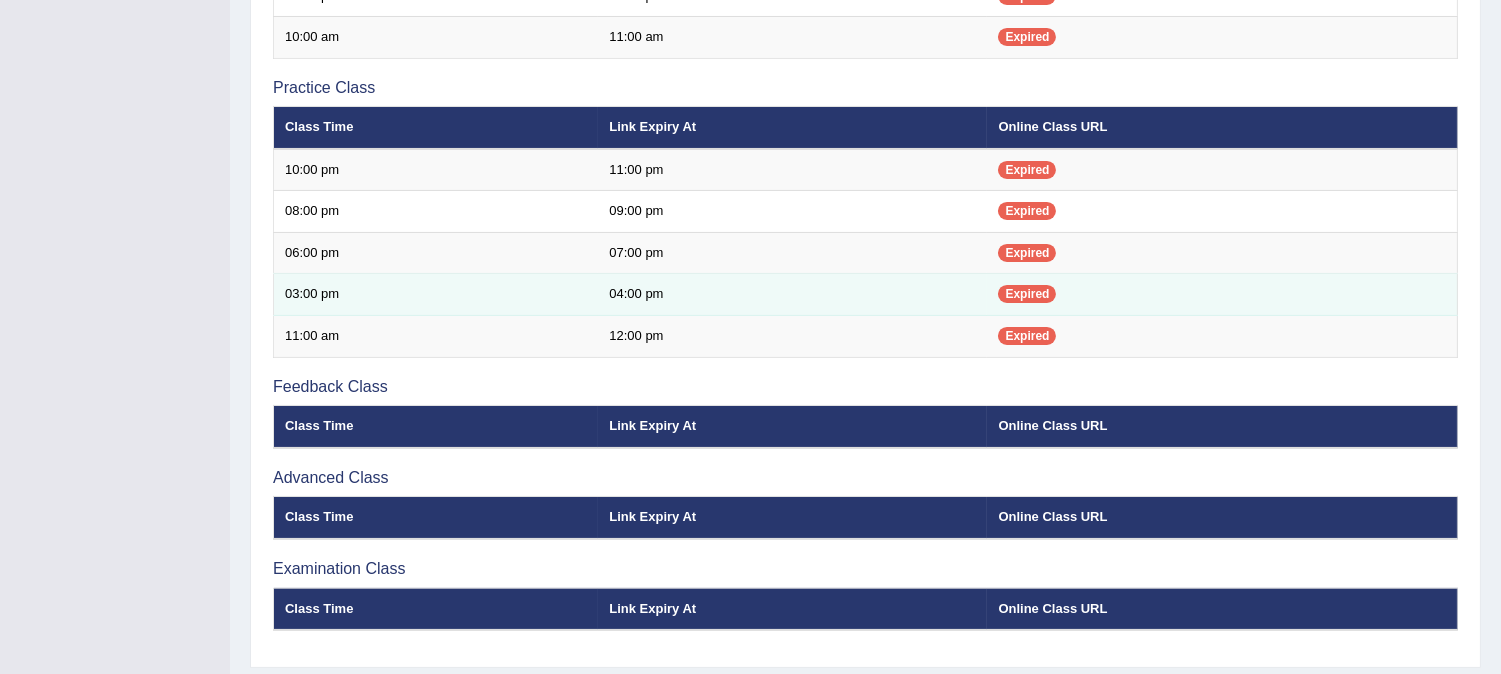scroll, scrollTop: 718, scrollLeft: 0, axis: vertical 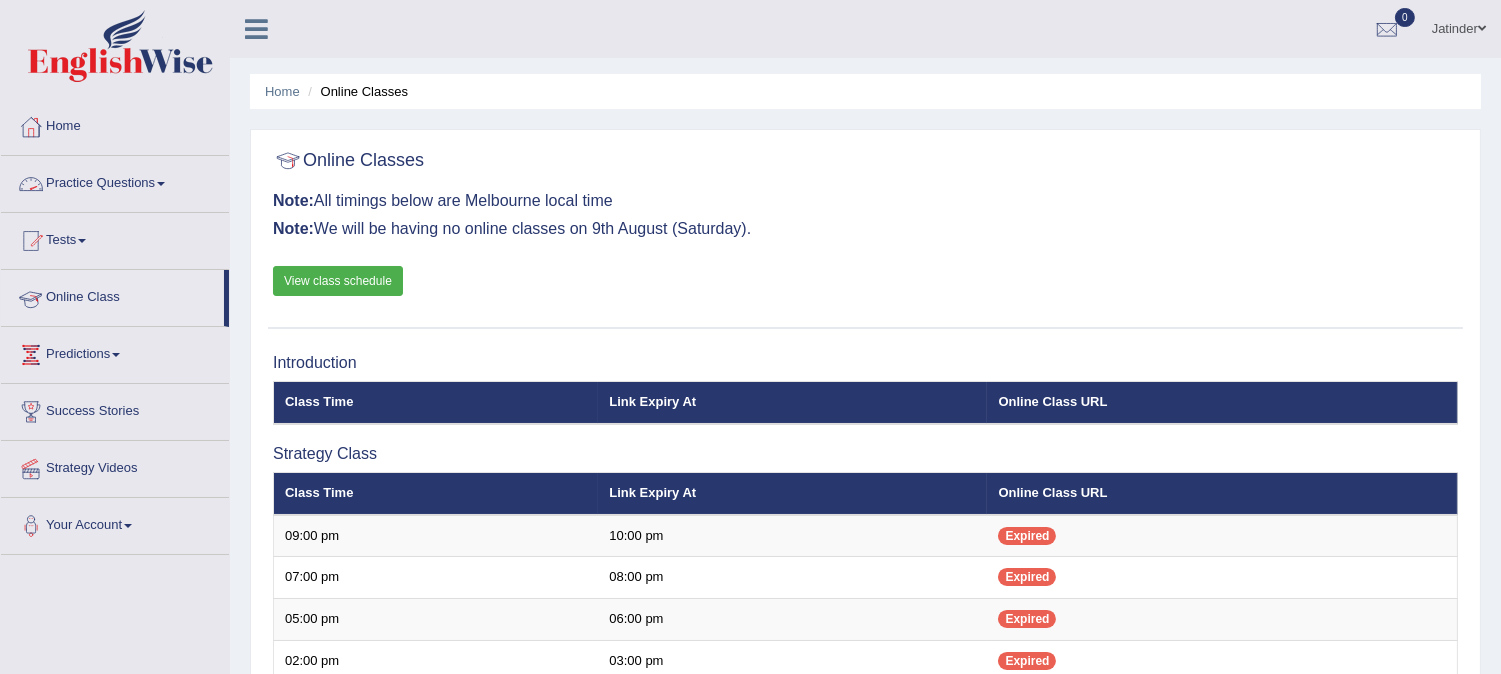 click on "Practice Questions" at bounding box center [115, 181] 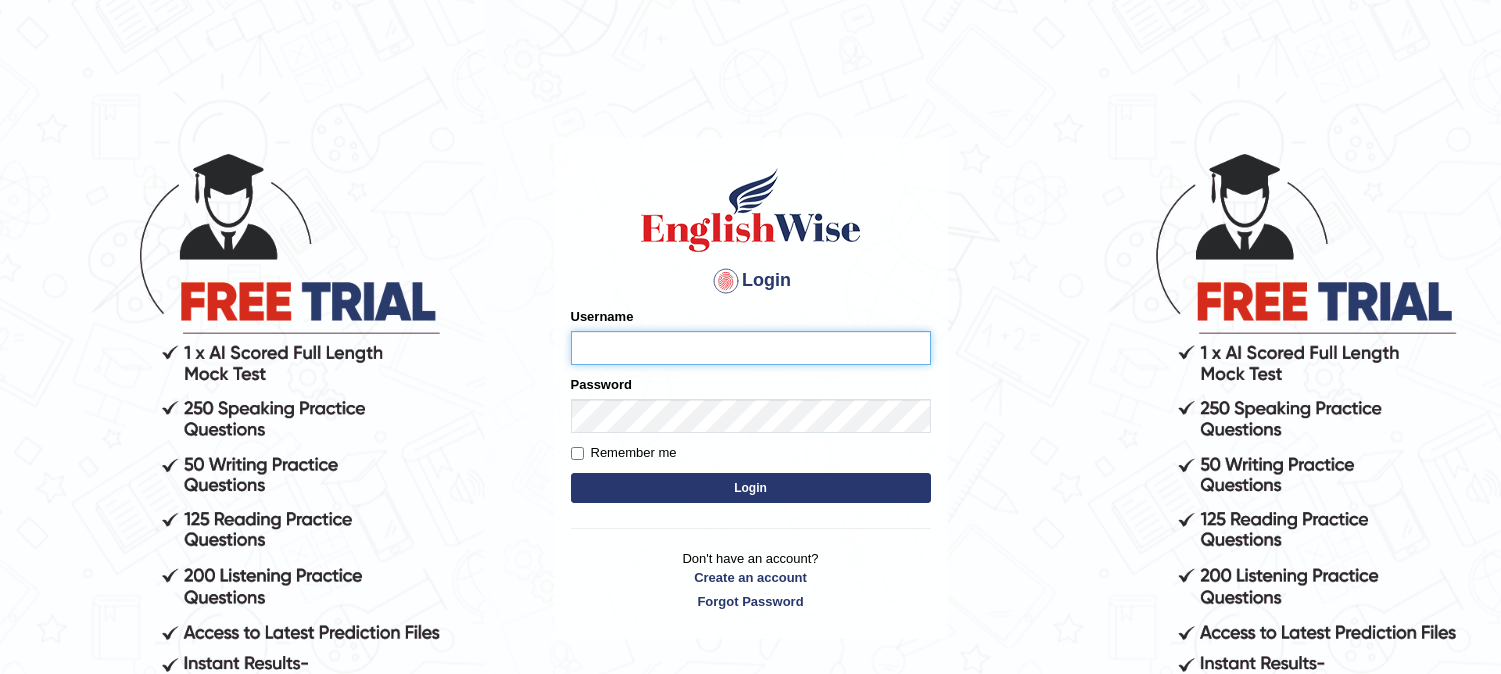 scroll, scrollTop: 0, scrollLeft: 0, axis: both 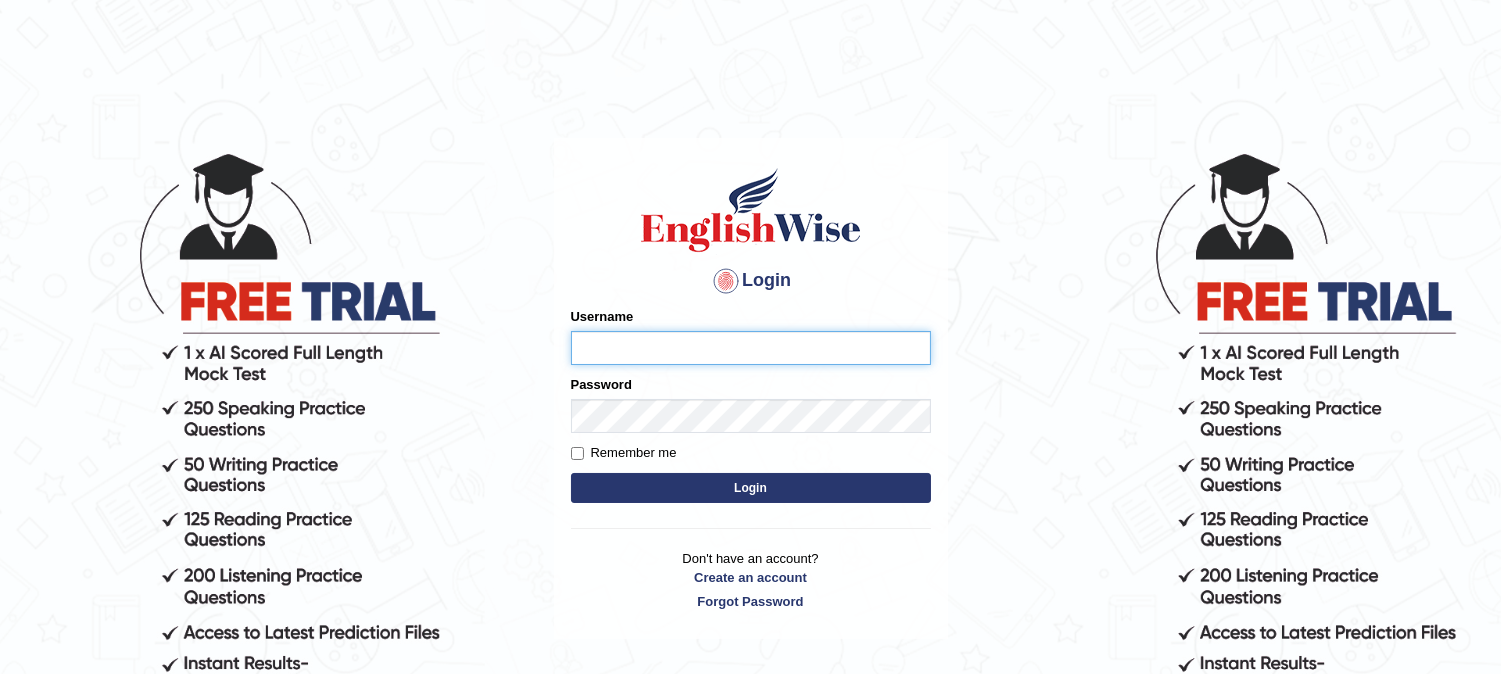 type on "9bands" 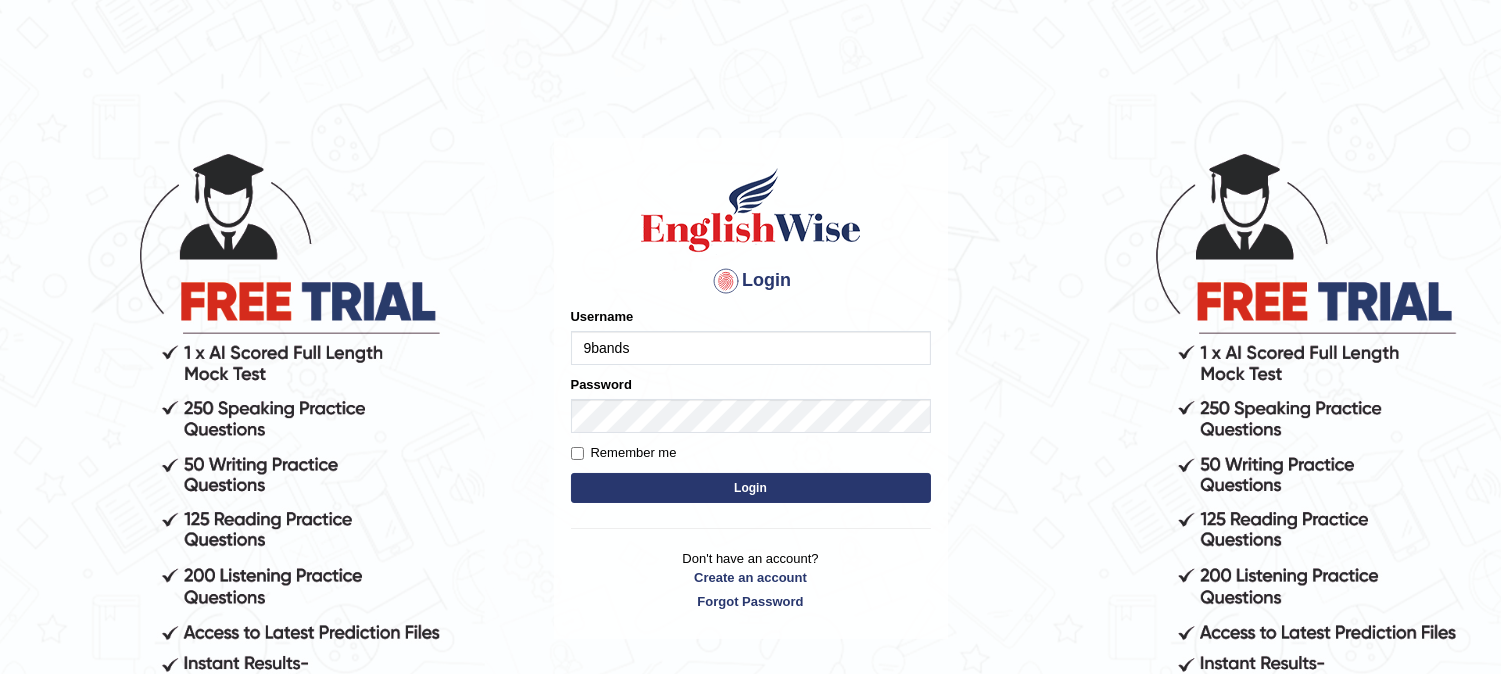 click on "Login" at bounding box center [751, 488] 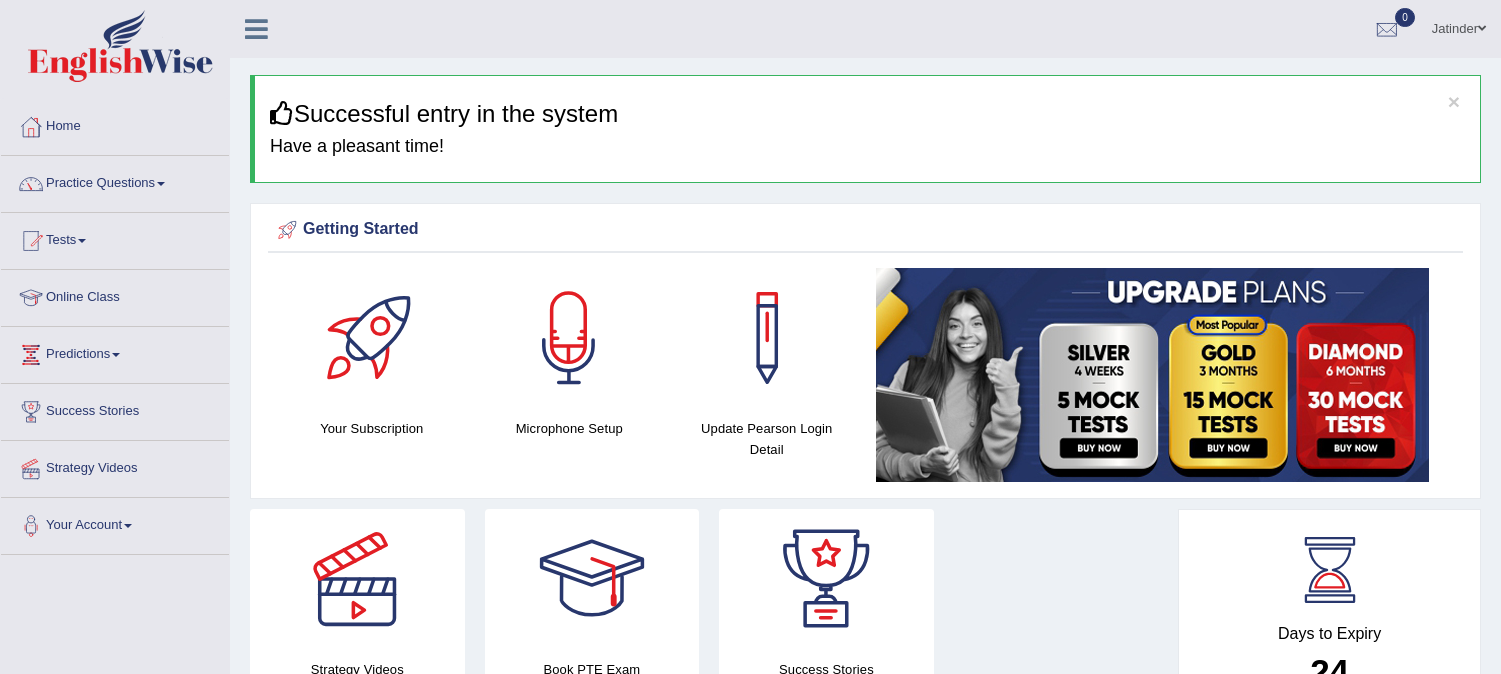 scroll, scrollTop: 555, scrollLeft: 0, axis: vertical 